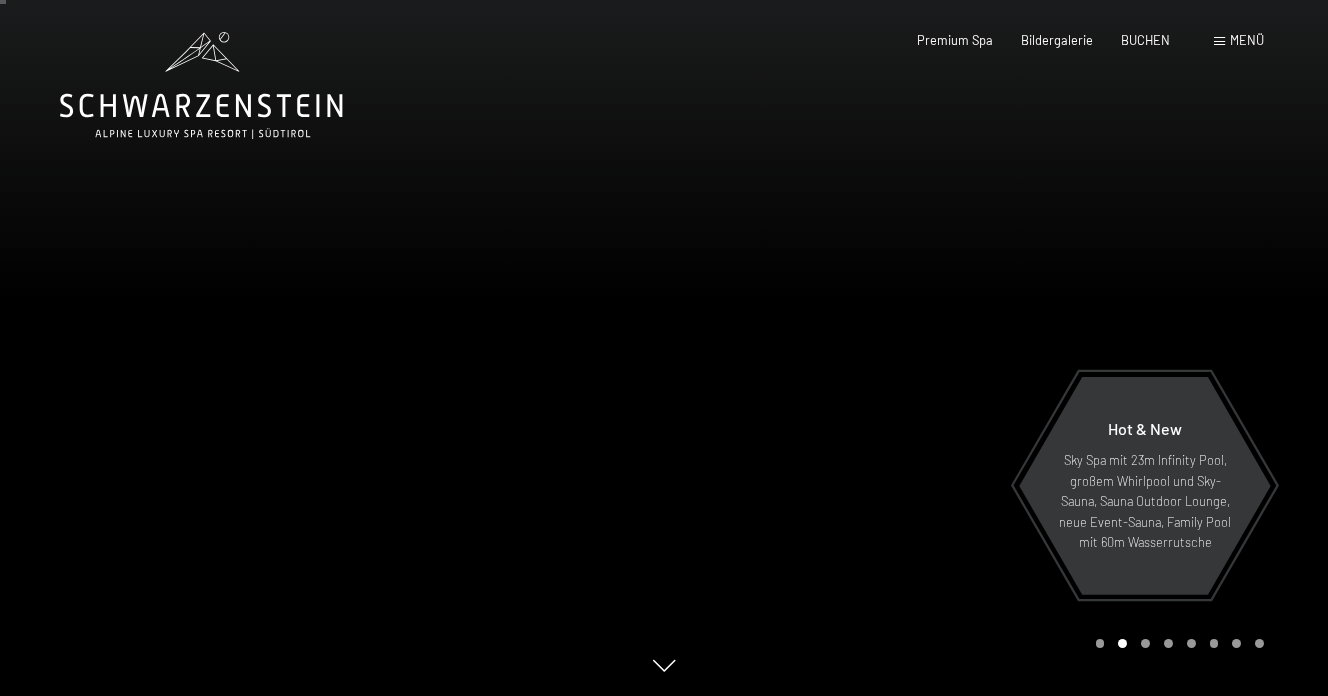 scroll, scrollTop: 0, scrollLeft: 0, axis: both 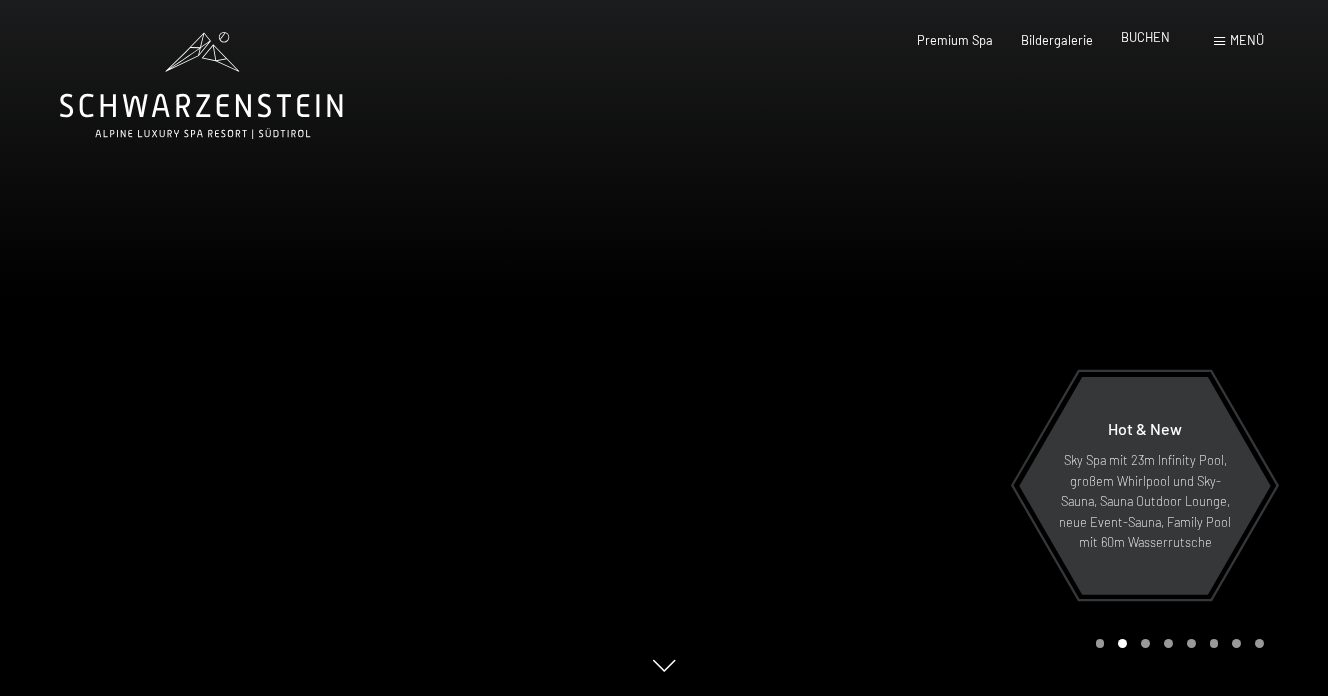 click on "BUCHEN" at bounding box center [1145, 37] 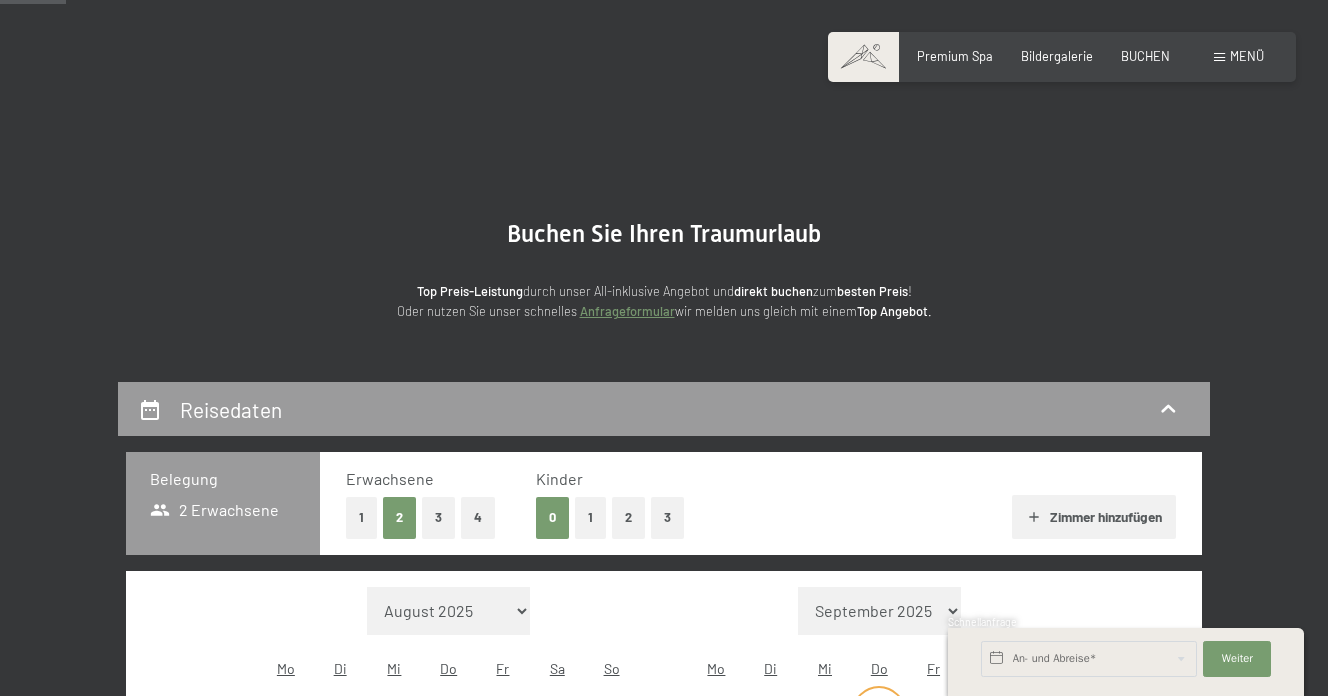 scroll, scrollTop: 339, scrollLeft: 0, axis: vertical 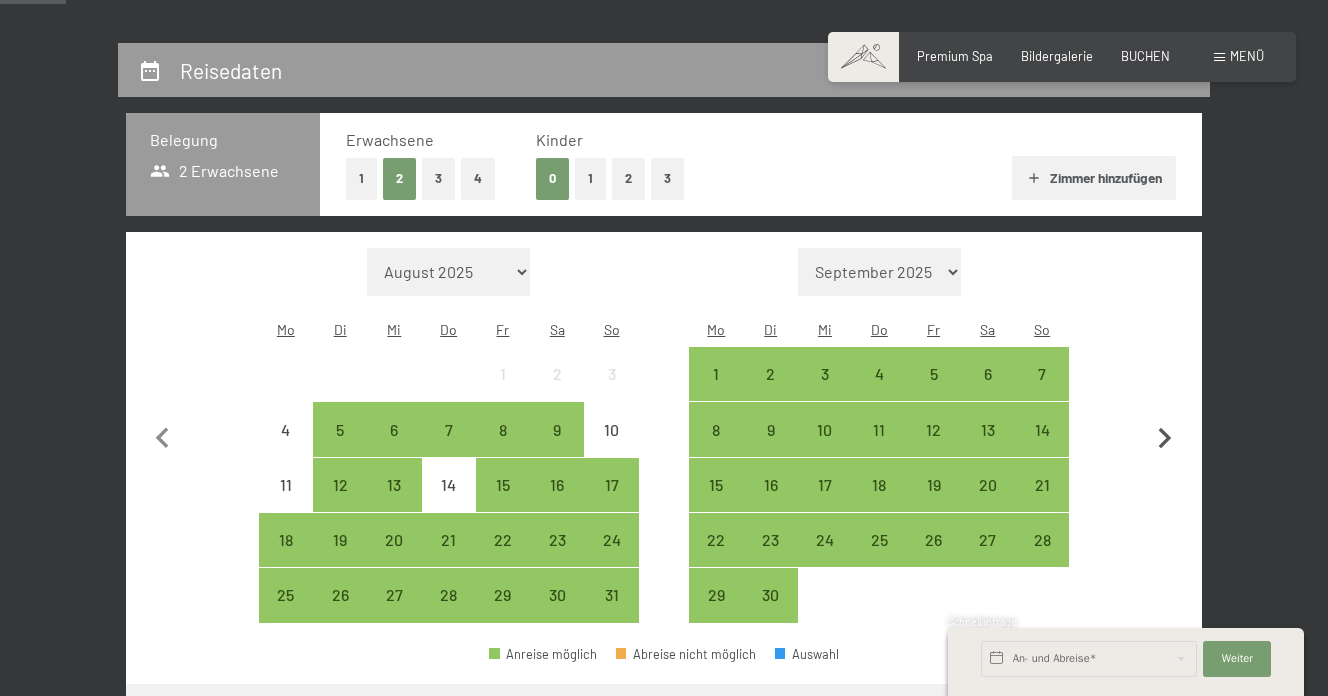 click 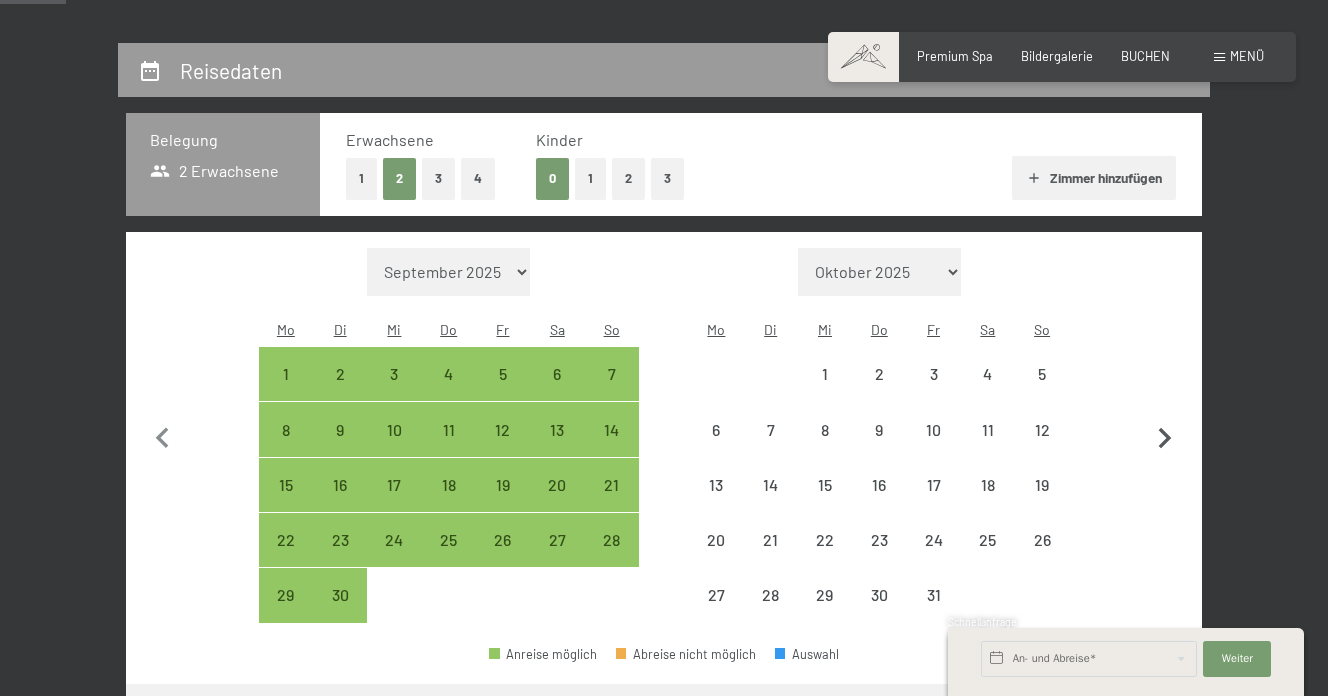 click 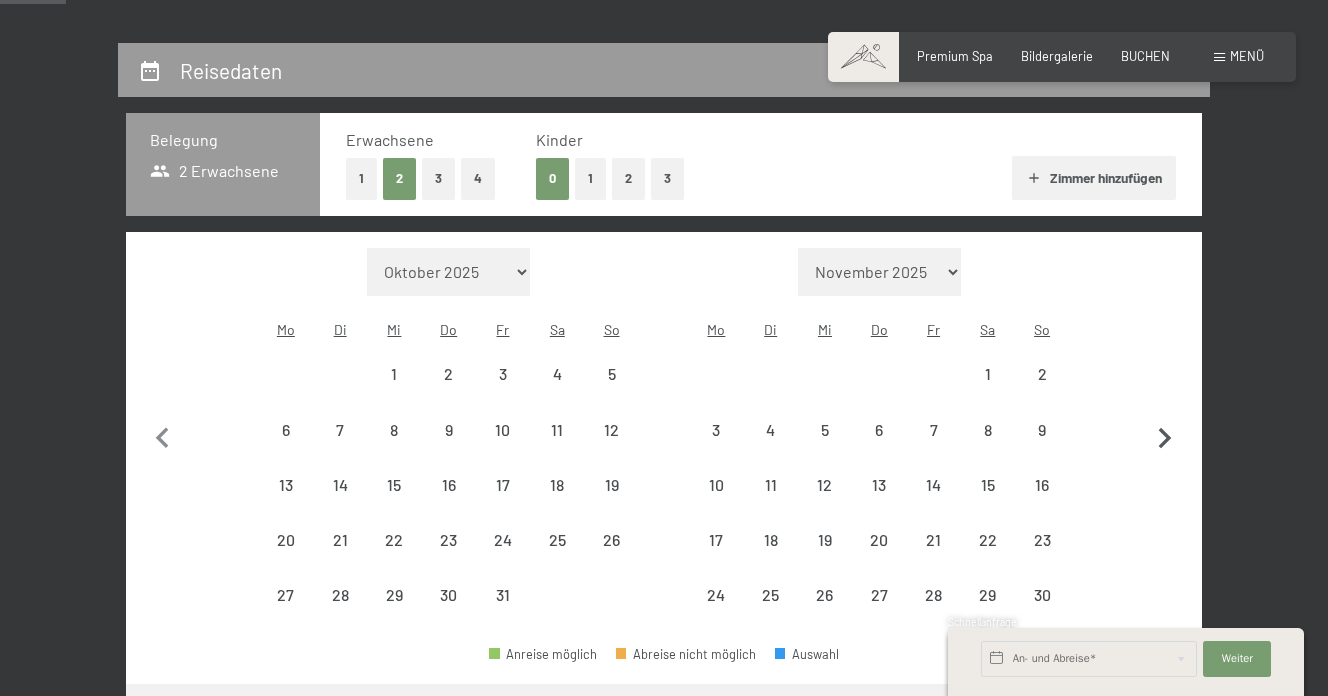 select on "2025-10-01" 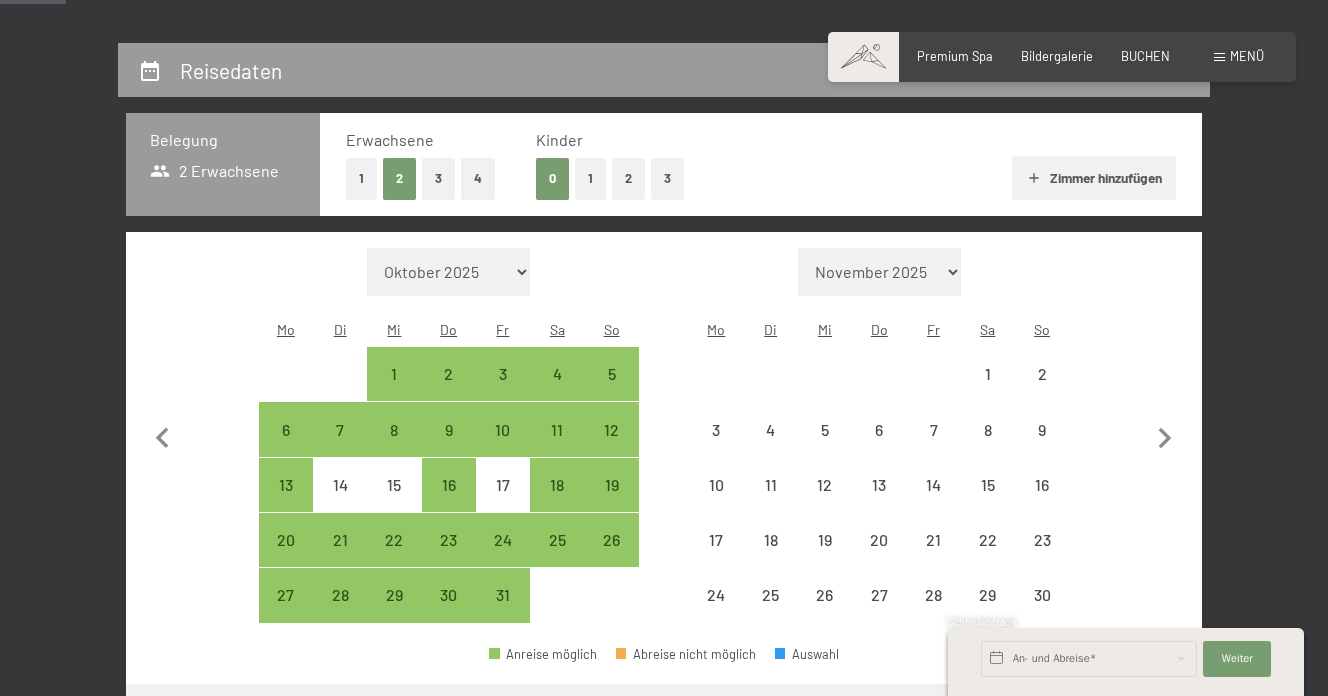 select on "2025-10-01" 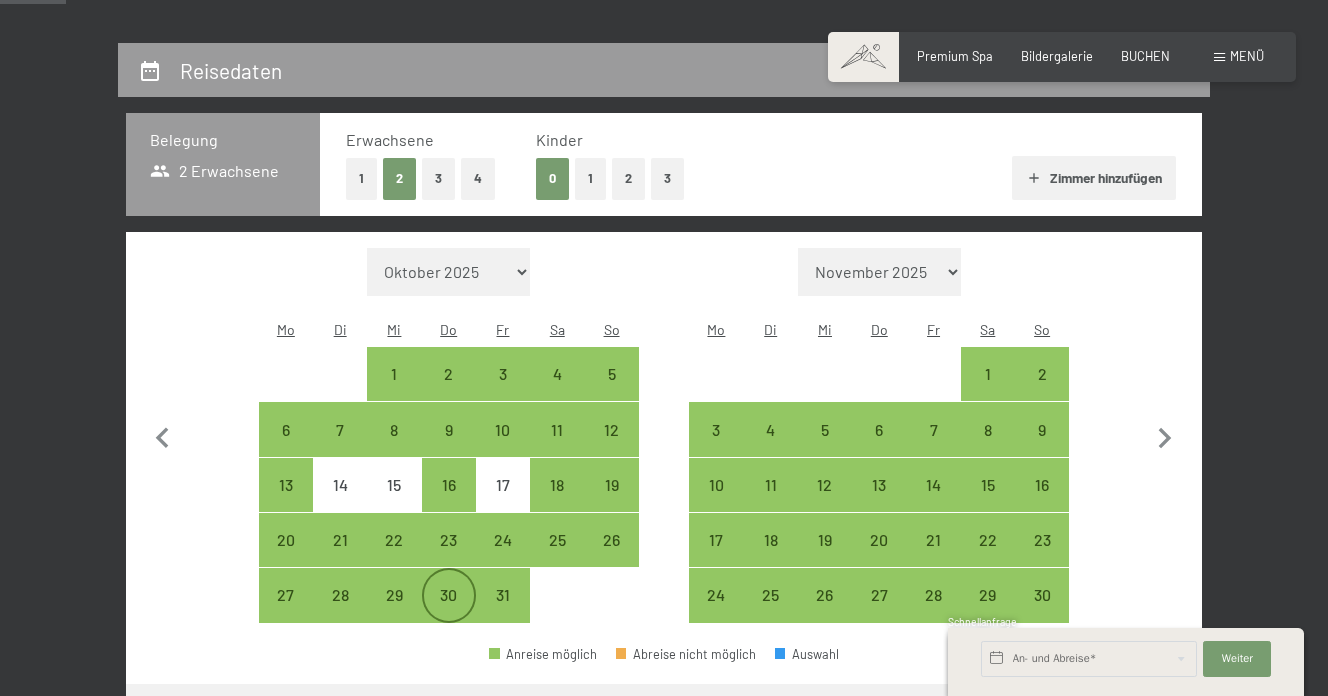 click on "30" at bounding box center (449, 612) 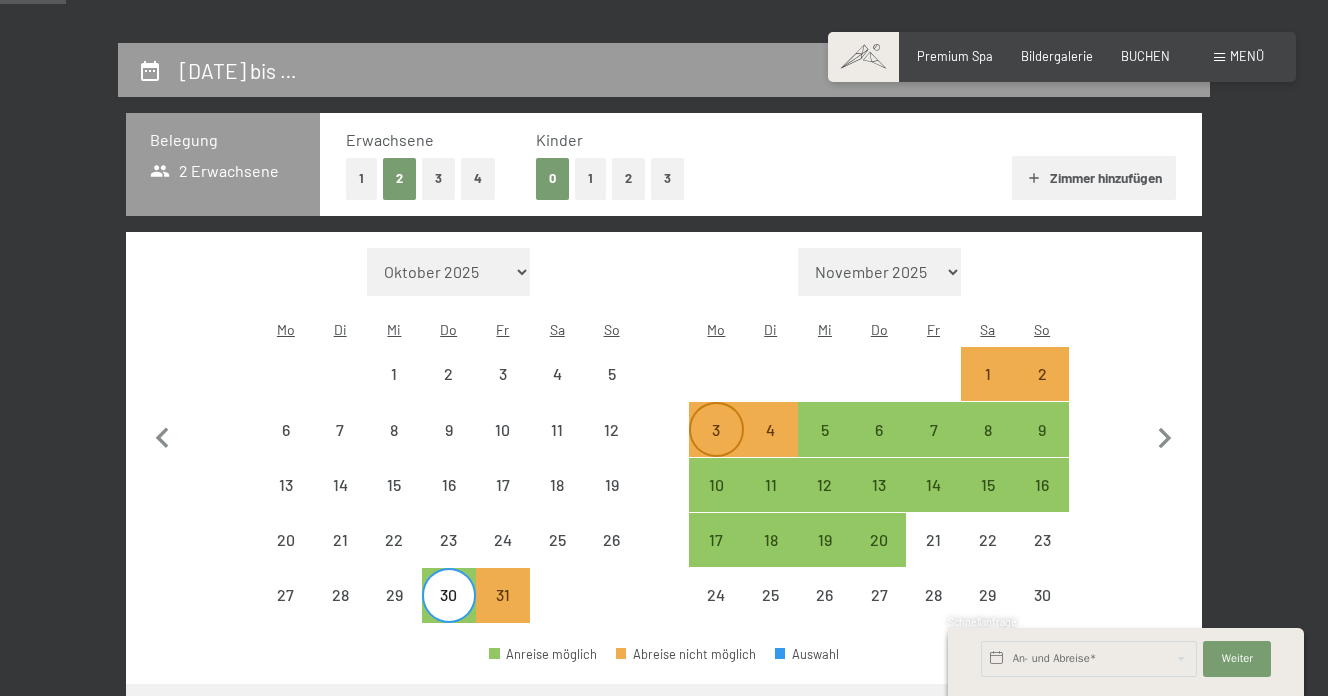 click on "3" at bounding box center [716, 447] 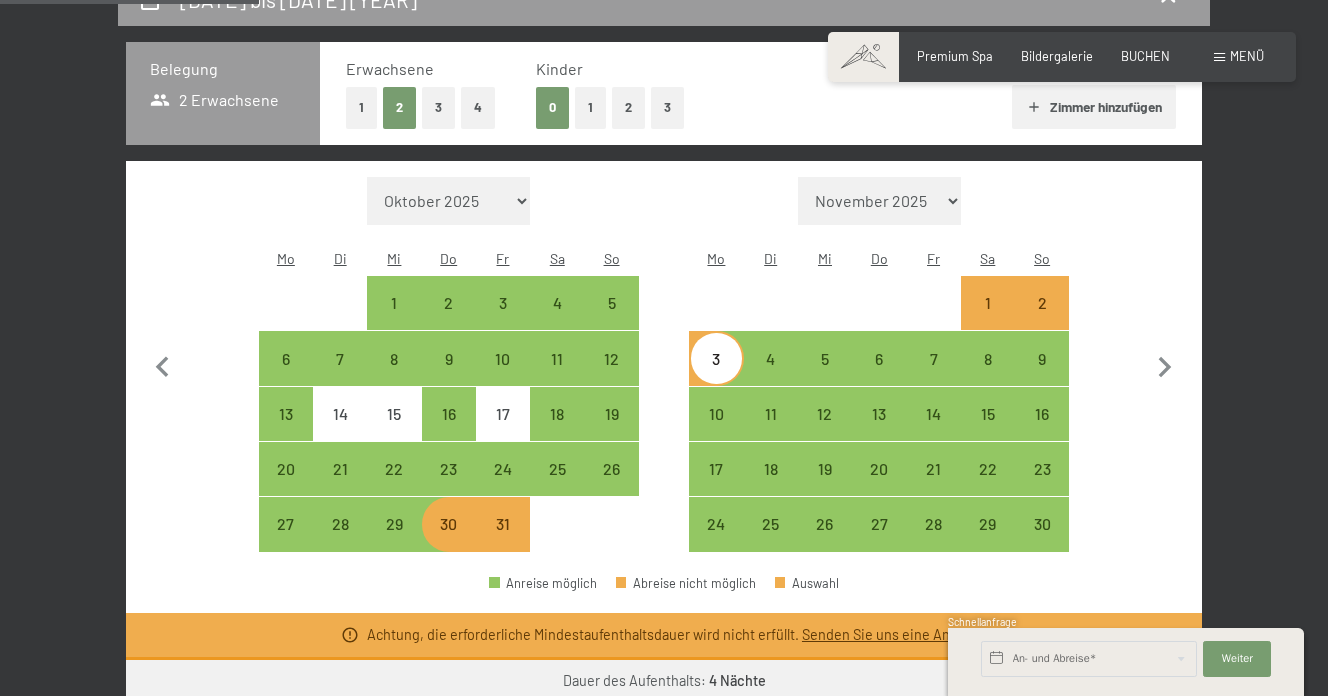 scroll, scrollTop: 409, scrollLeft: 0, axis: vertical 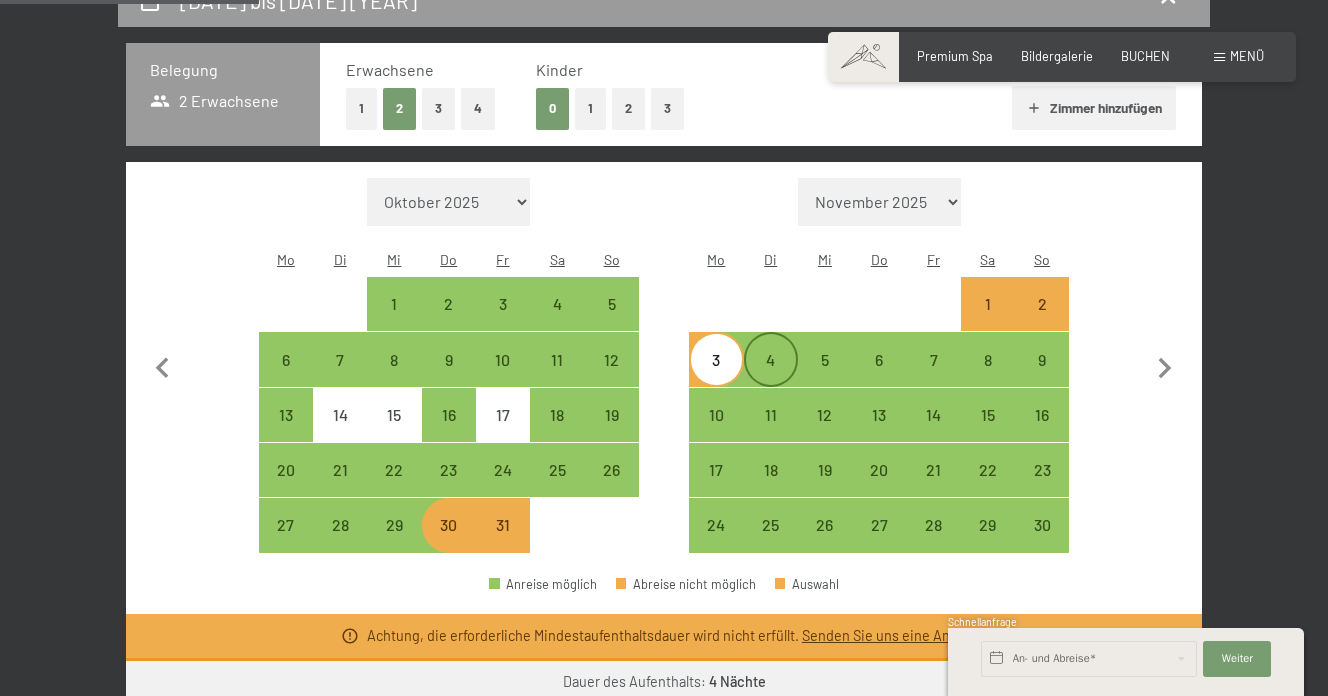 click on "4" at bounding box center [771, 377] 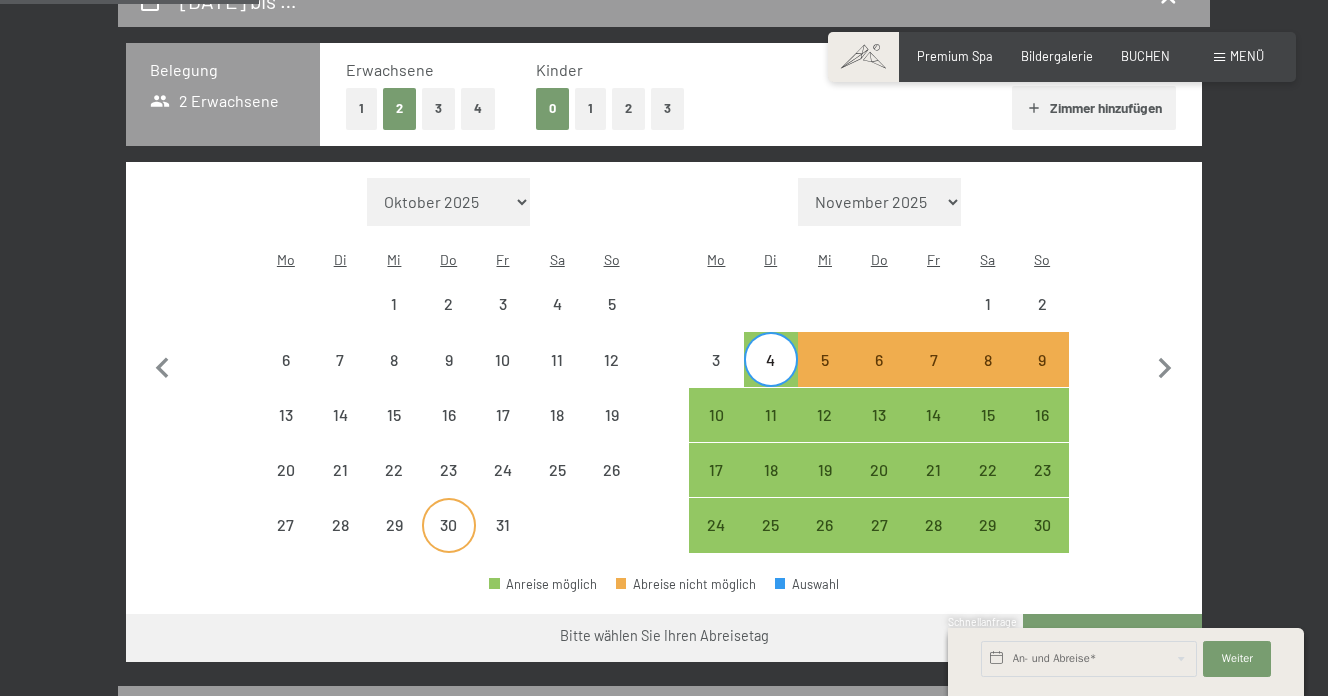 click on "30" at bounding box center (449, 542) 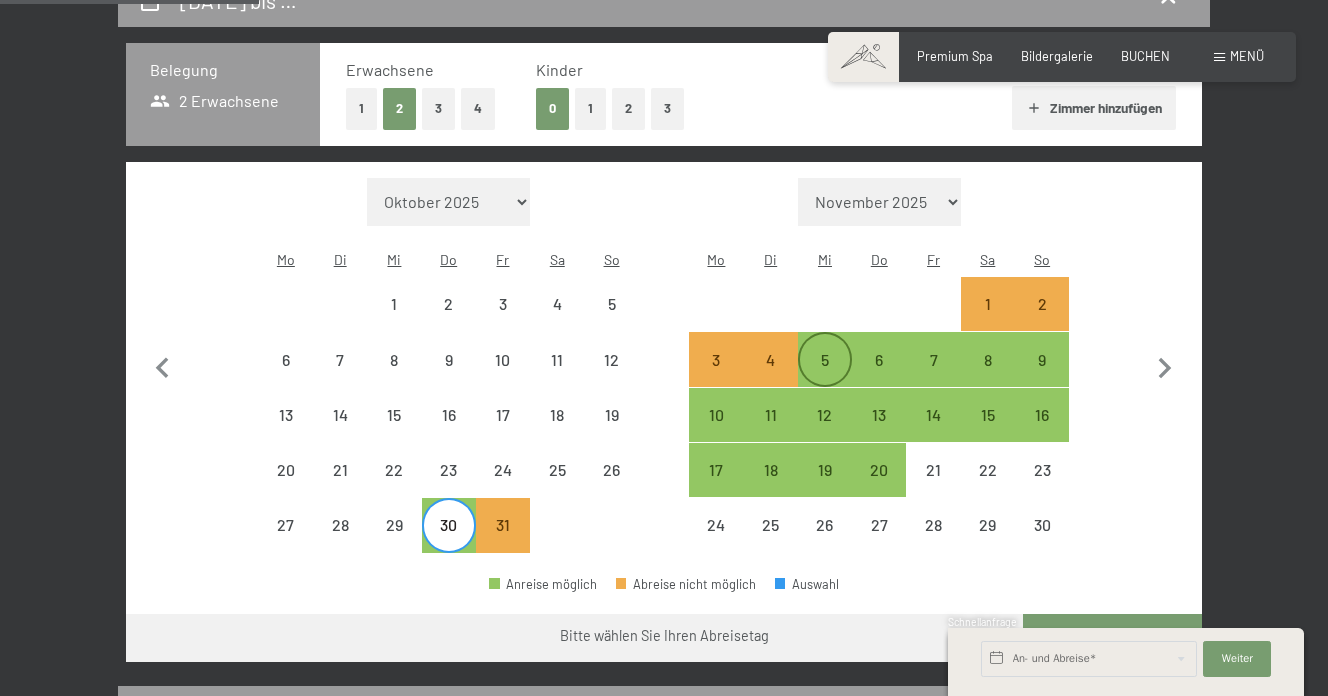 click on "5" at bounding box center (825, 377) 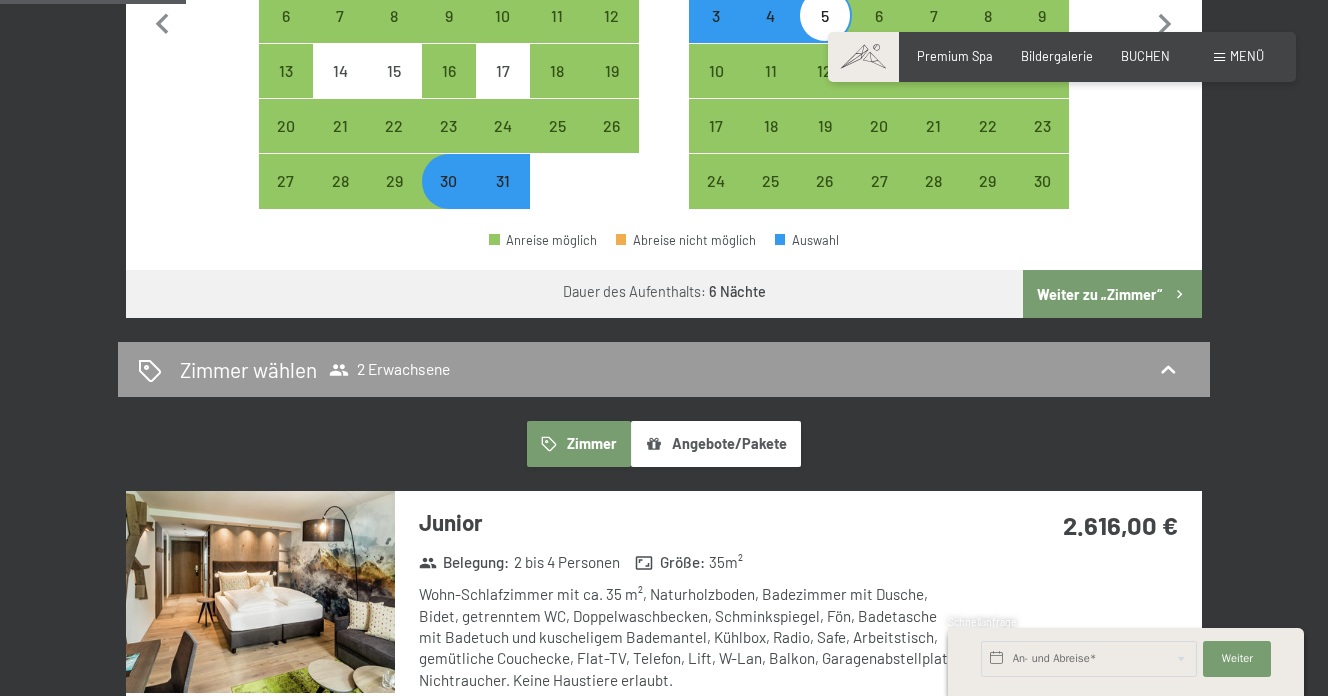 scroll, scrollTop: 754, scrollLeft: 0, axis: vertical 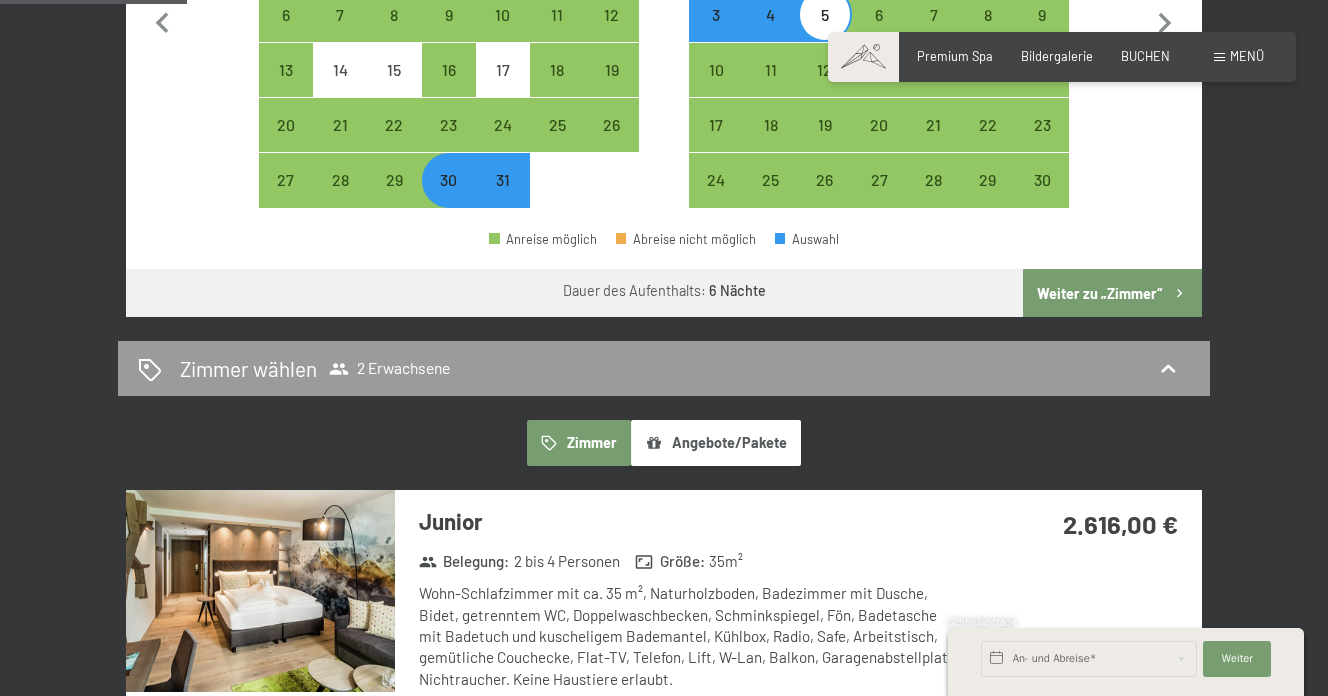 click on "Weiter zu „Zimmer“" at bounding box center (1112, 293) 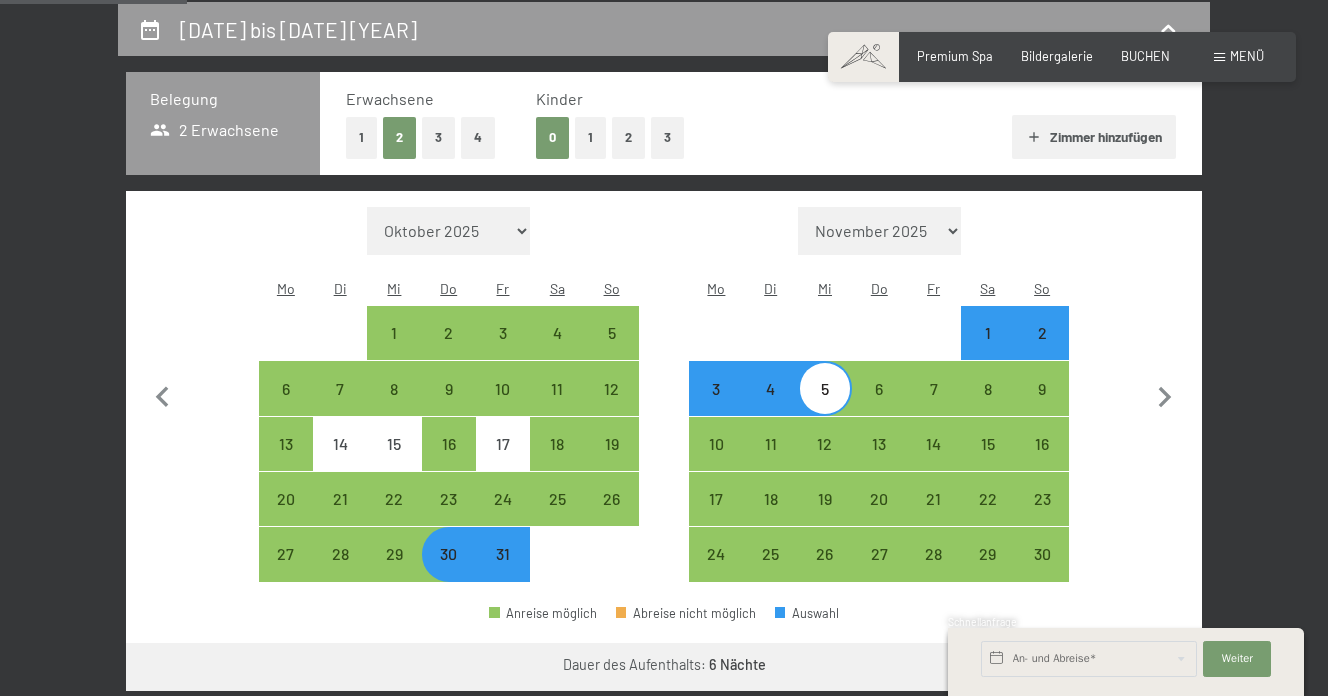select on "2025-10-01" 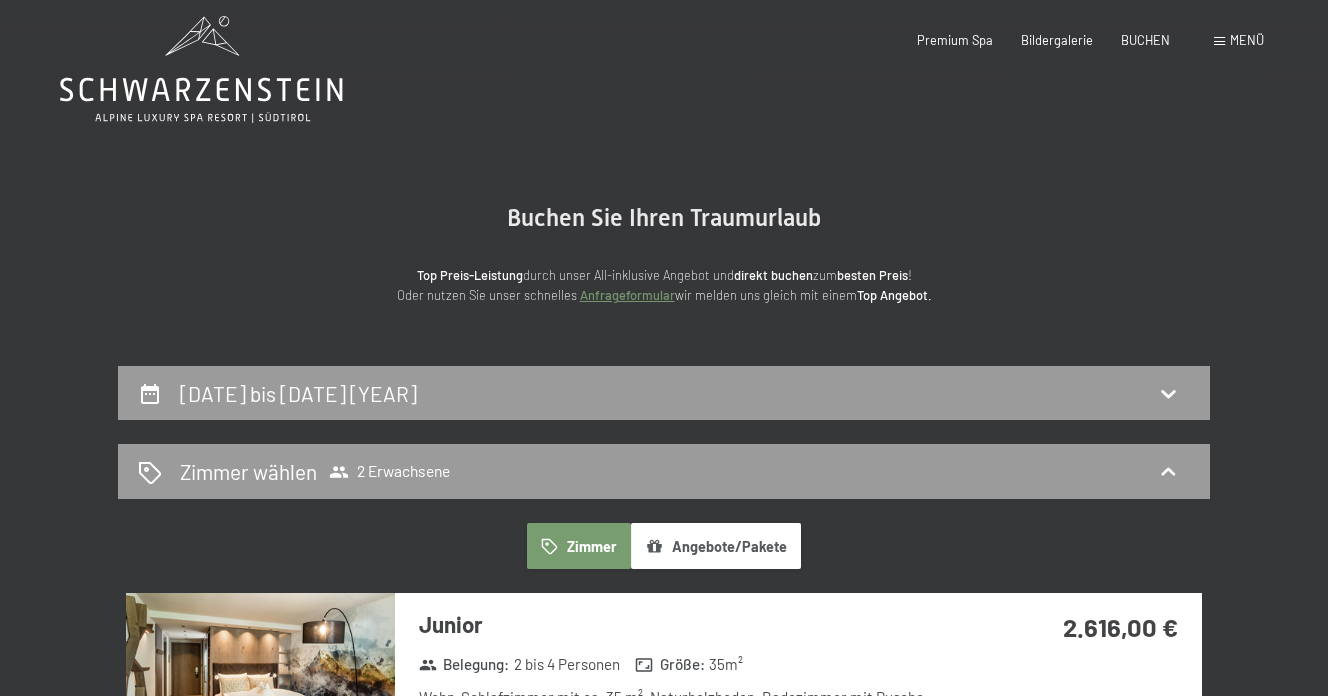 scroll, scrollTop: 0, scrollLeft: 0, axis: both 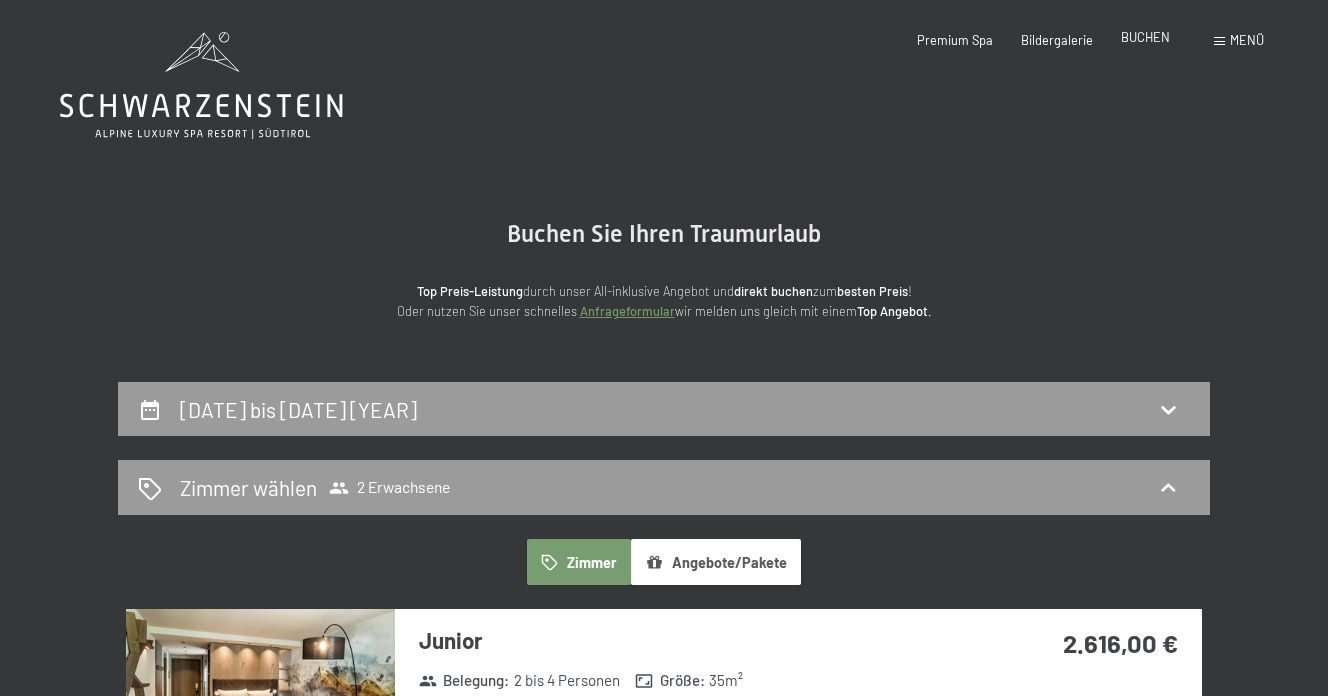 click on "BUCHEN" at bounding box center (1145, 37) 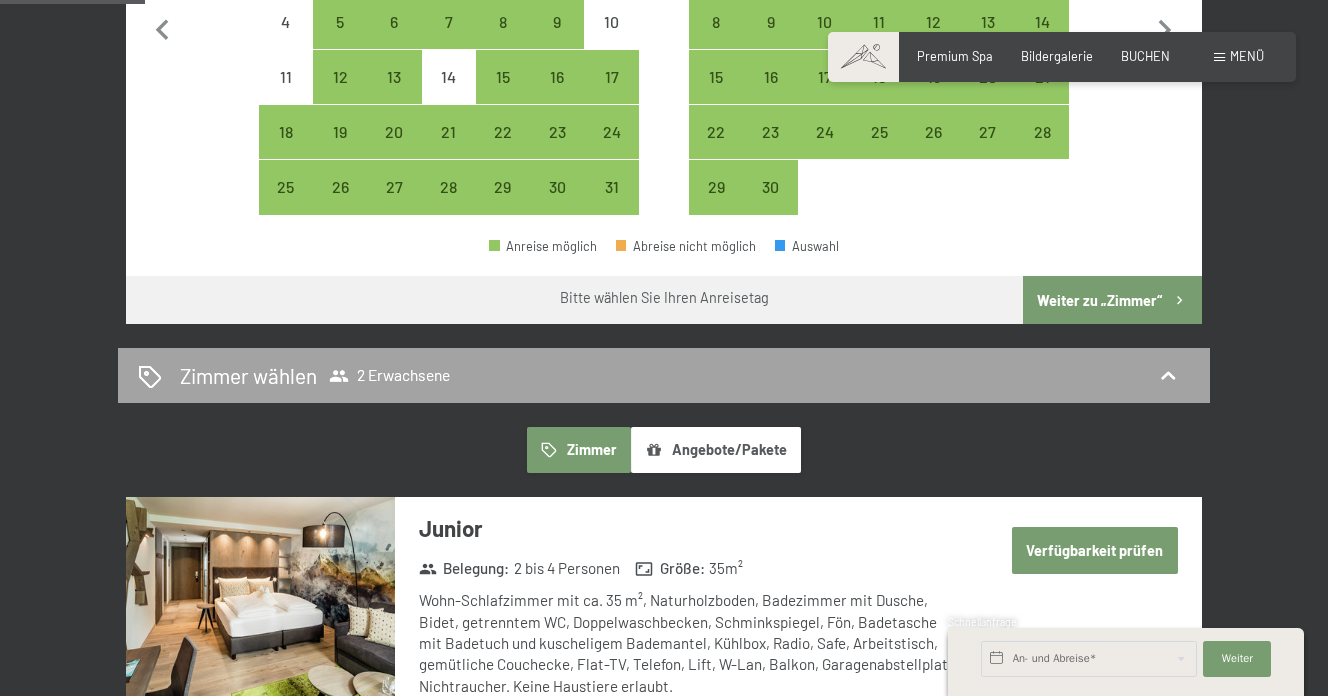 scroll, scrollTop: 747, scrollLeft: 0, axis: vertical 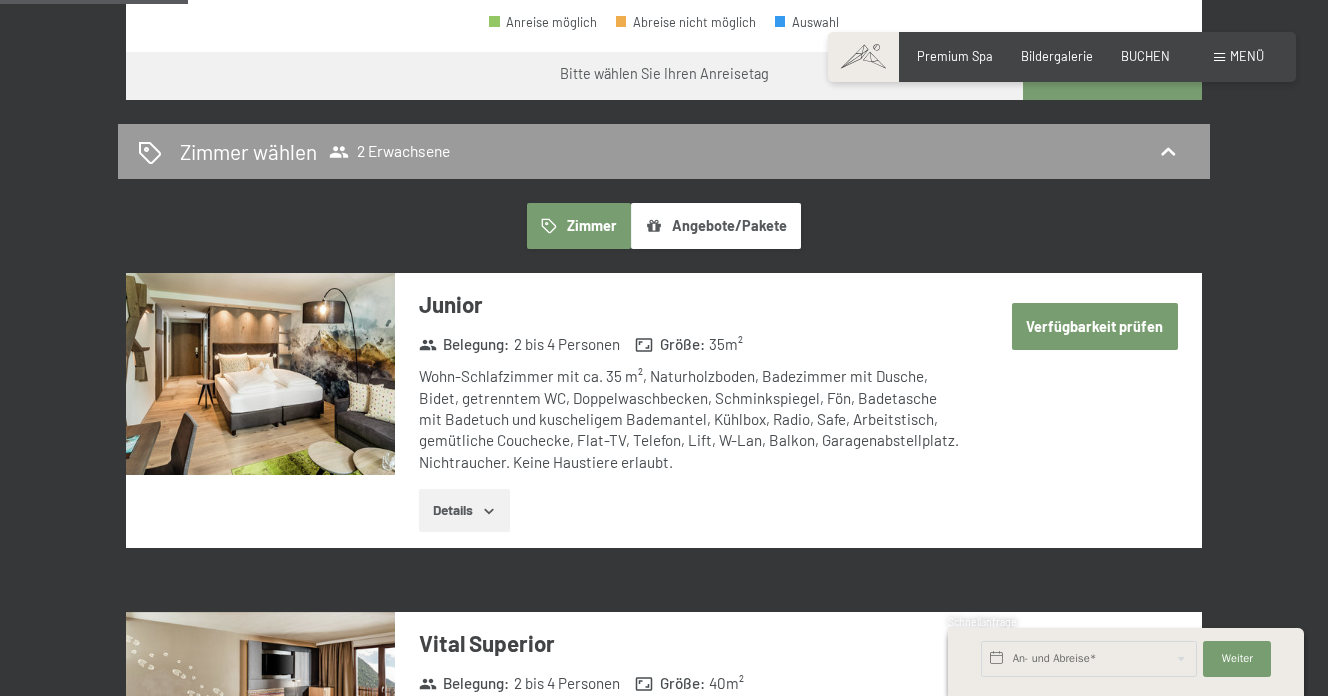 click on "Angebote/Pakete" at bounding box center [716, 226] 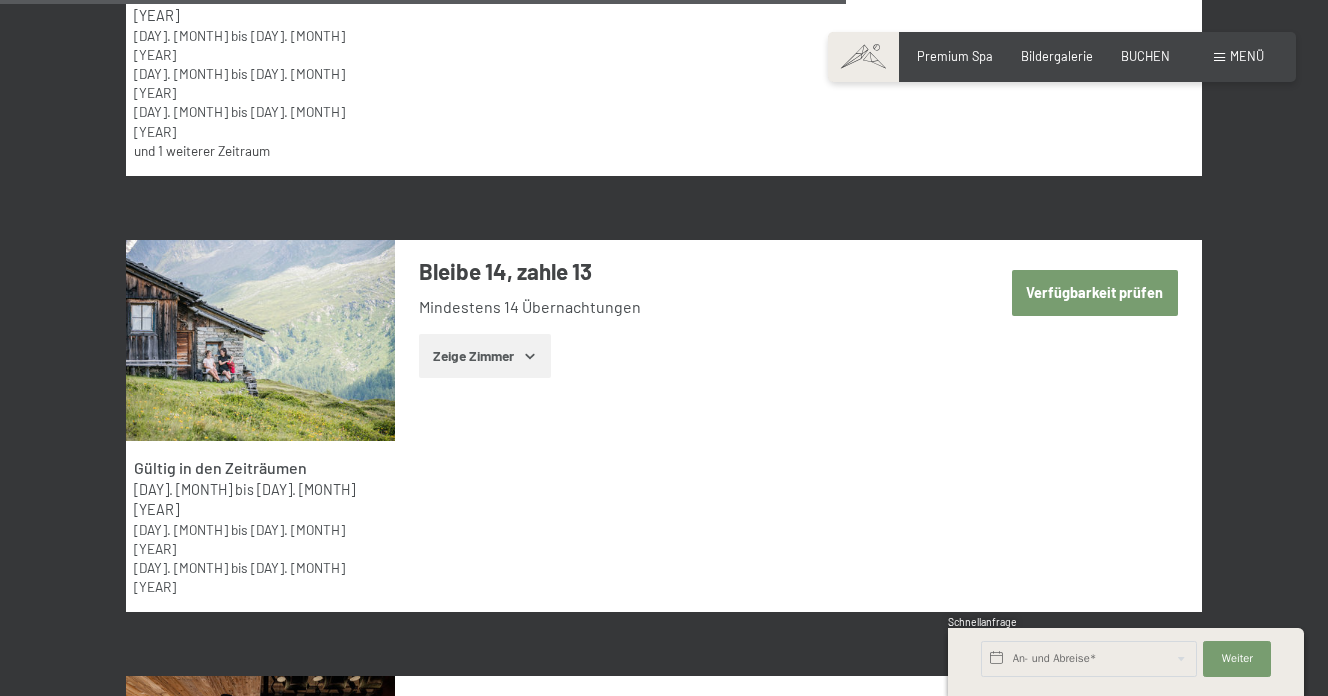 scroll, scrollTop: 4495, scrollLeft: 0, axis: vertical 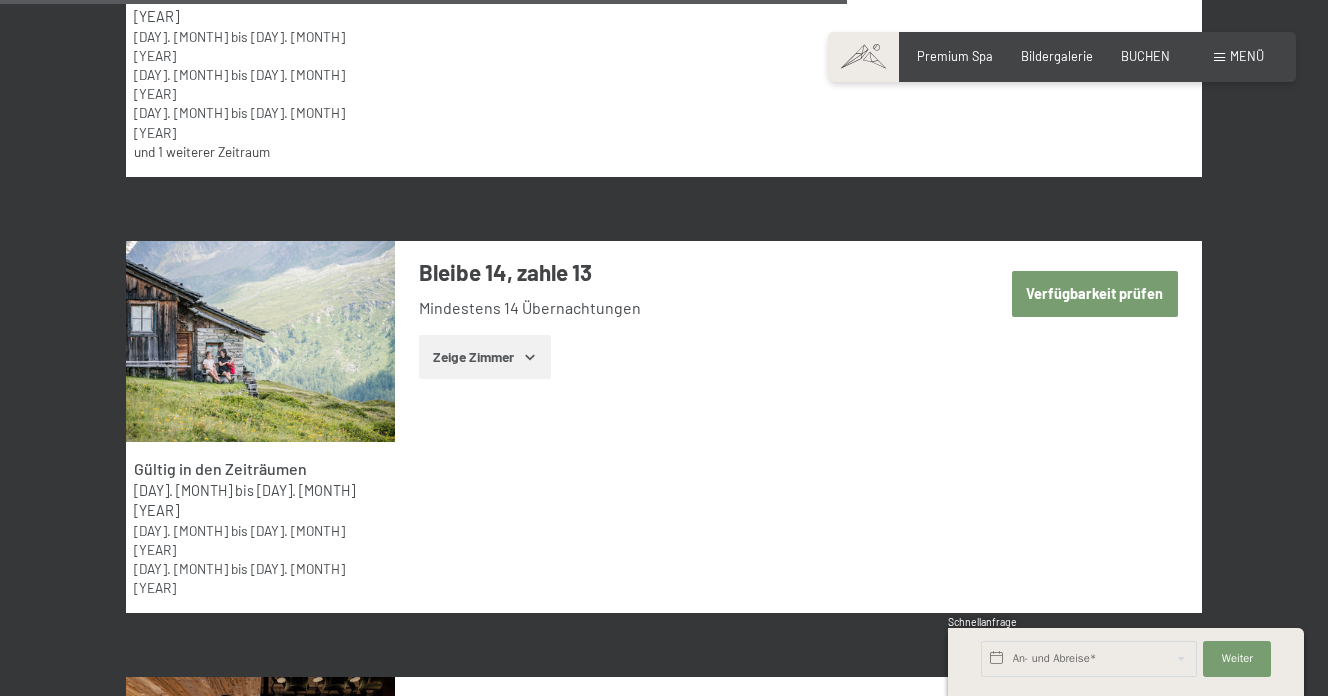 click on "Verfügbarkeit prüfen" at bounding box center (1095, 731) 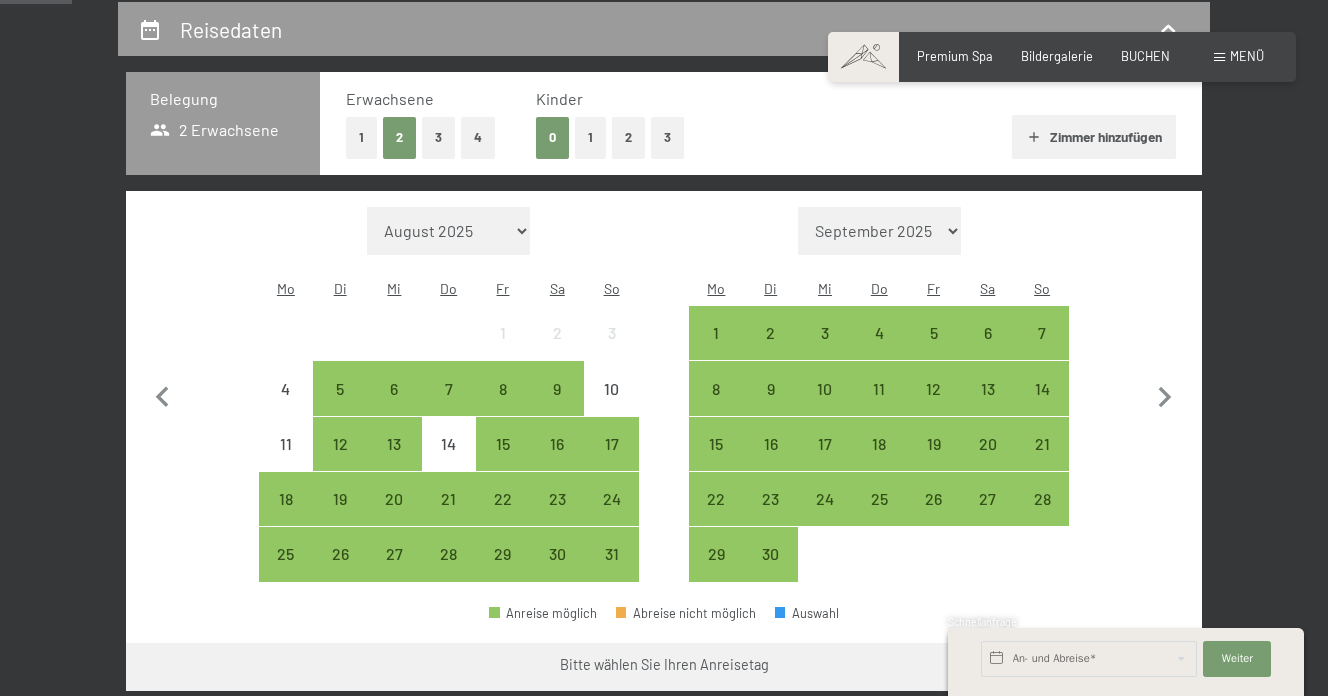 click on "Monat/Jahr [MONTH] [YEAR] [MONTH] [YEAR] [MONTH] [YEAR] [MONTH] [YEAR] [MONTH] [YEAR] [MONTH] [YEAR] [MONTH] [YEAR] [MONTH] [YEAR] [MONTH] [YEAR] [MONTH] [YEAR] [MONTH] [YEAR] [MONTH] [YEAR] [MONTH] [YEAR] [MONTH] [YEAR] [MONTH] [YEAR] [MONTH] [YEAR] [MONTH] [YEAR] [MONTH] [YEAR] [MONTH] [YEAR] [MONTH] [YEAR] [MONTH] [YEAR] [MONTH] [YEAR] [MONTH] [YEAR] [MONTH] [YEAR] [MONTH] [YEAR] [MONTH] [YEAR] [MONTH] [YEAR] Mo Di Mi Do Fr Sa So 1 2 3 4 5 6 7 8 9 10 11 12 13 14 15 16 17 18 19 20 21 22 23 24 25 26 27 28 29 30 31 Monat/Jahr [MONTH] [YEAR] [MONTH] [YEAR] [MONTH] [YEAR] [MONTH] [YEAR] [MONTH] [YEAR] [MONTH] [YEAR] [MONTH] [YEAR] [MONTH] [YEAR] [MONTH] [YEAR] [MONTH] [YEAR] [MONTH] [YEAR] [MONTH] [YEAR] [MONTH] [YEAR] [MONTH] [YEAR] [MONTH] [YEAR] [MONTH] [YEAR] [MONTH] [YEAR] [MONTH] [YEAR] [MONTH] [YEAR] [MONTH] [YEAR] [MONTH] [YEAR] [MONTH] [YEAR] [MONTH] [YEAR] [MONTH] [YEAR] [MONTH] [YEAR] [MONTH] [YEAR] [MONTH] [YEAR] Mo Di Mi Do Fr Sa So 1 2 3 4 5 6 7 8 9 10 11 12 13 14 15 16 17 18 19 20 21 22 23 24 25 26 27 28 29 30" at bounding box center [663, 395] 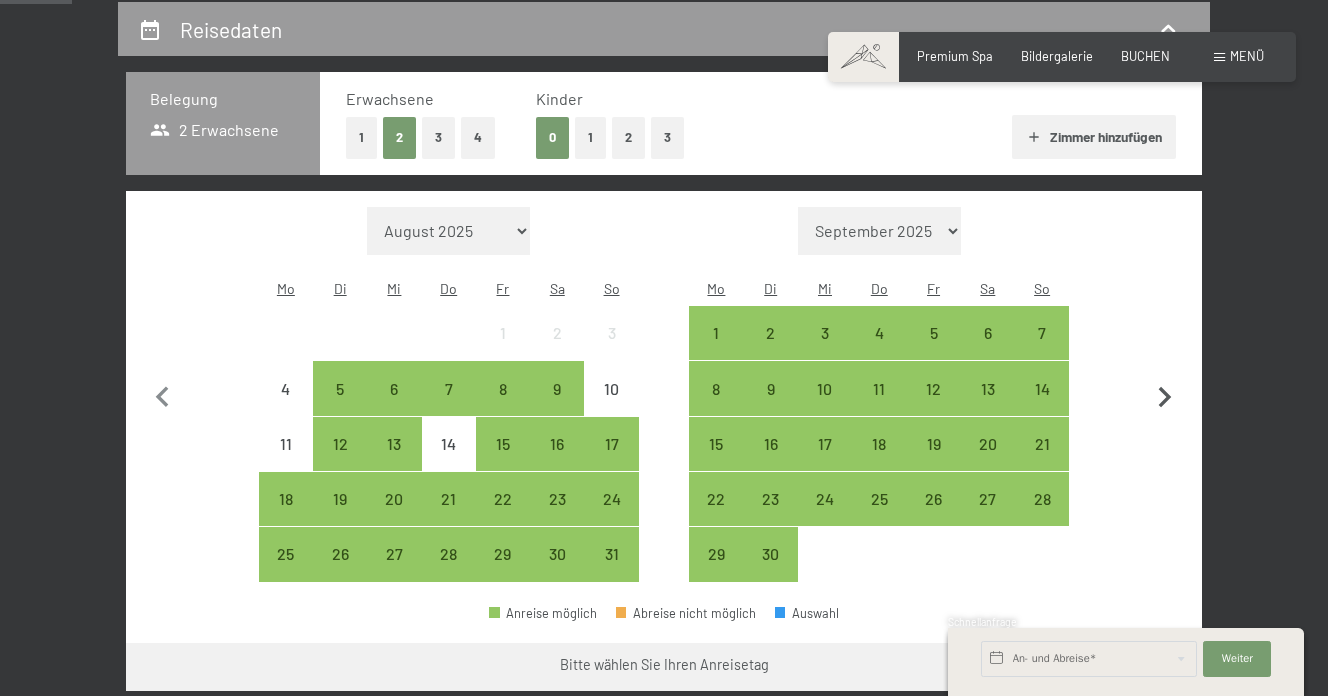 click 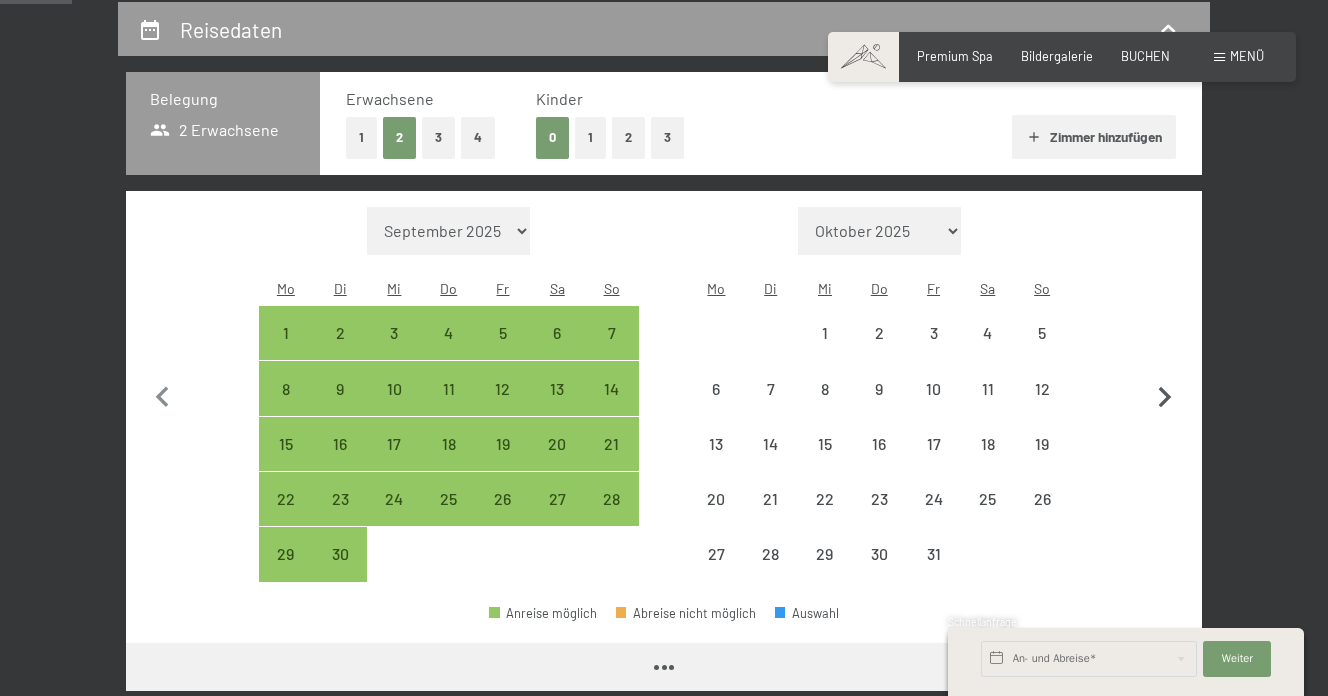 select on "2025-09-01" 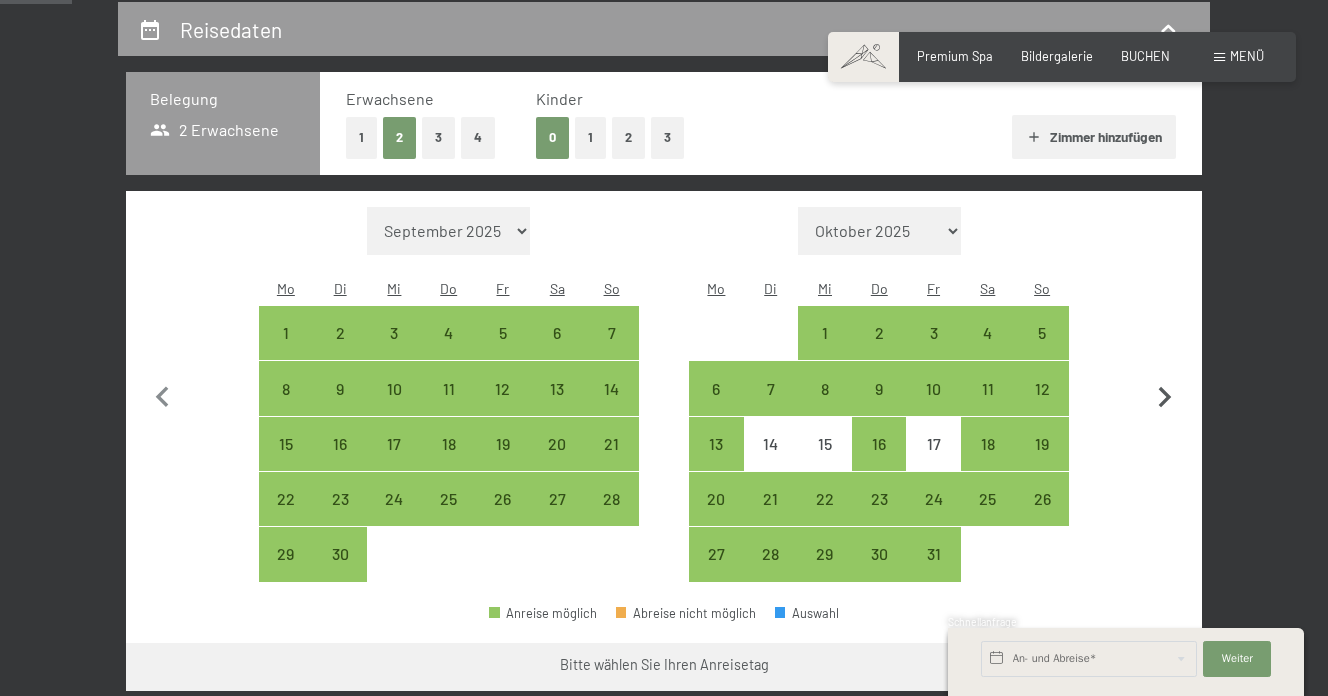 click 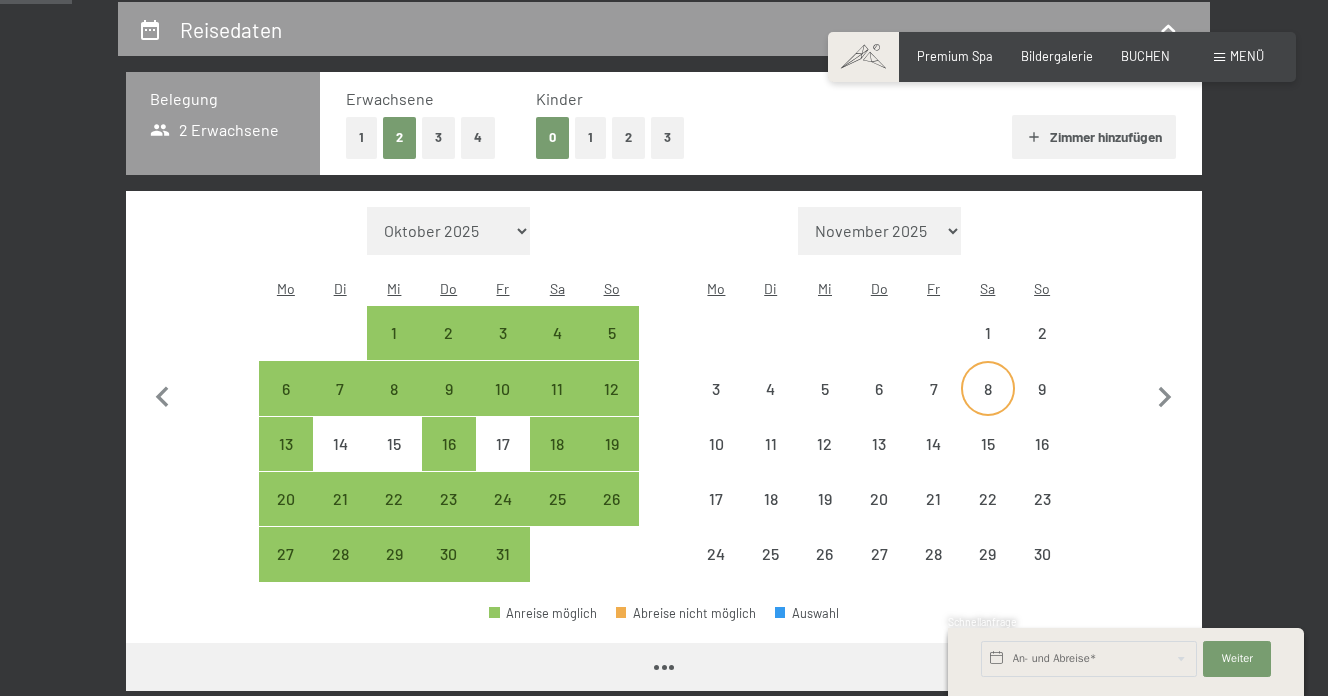 select on "2025-10-01" 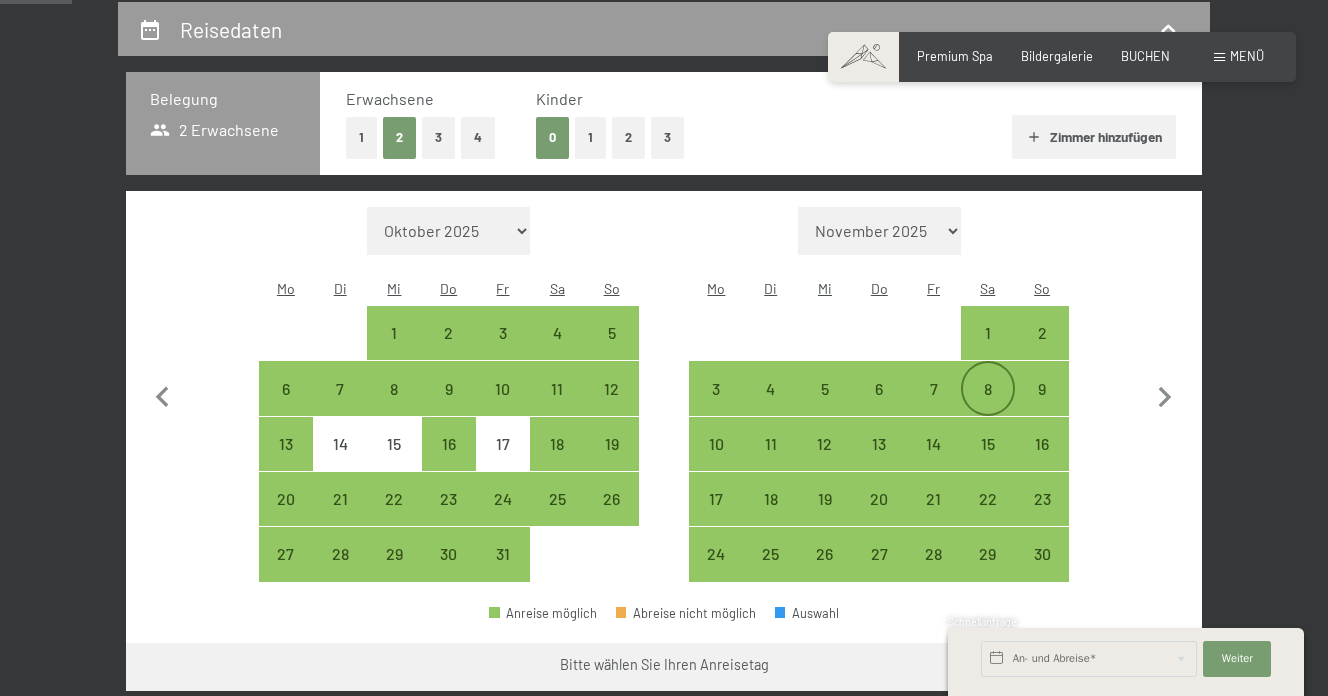 click on "8" at bounding box center (988, 406) 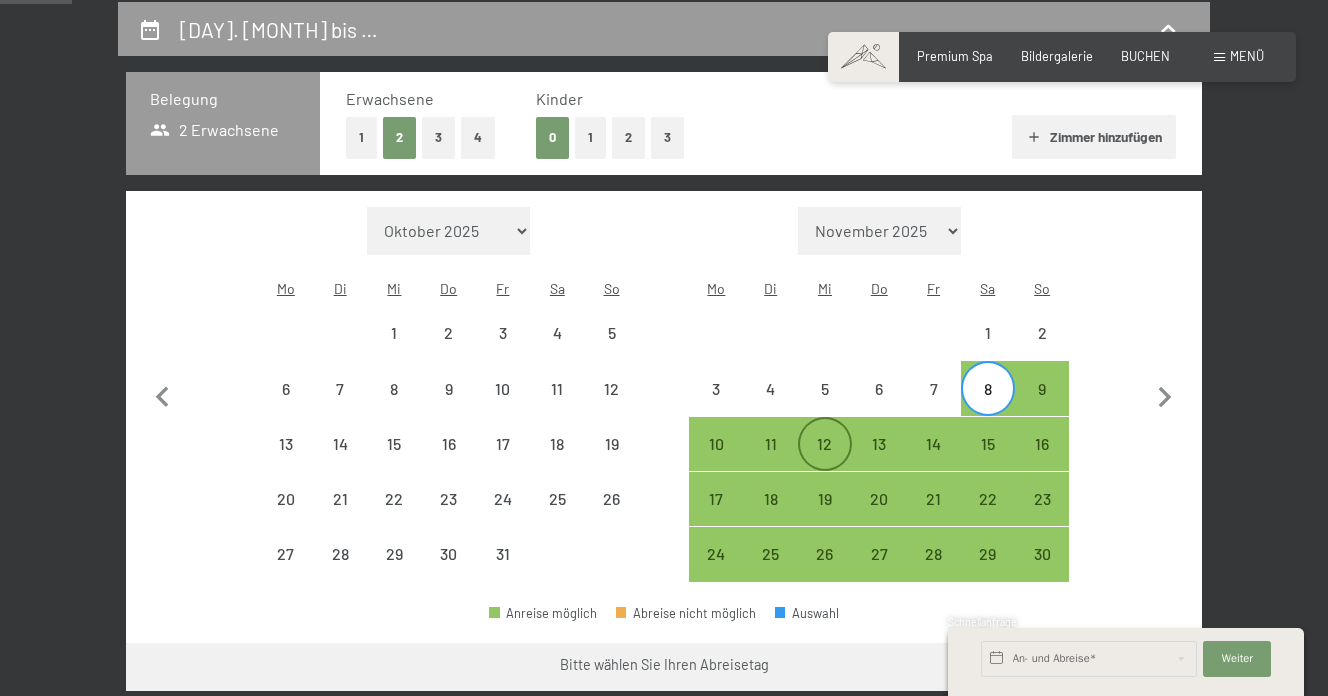 click on "12" at bounding box center (825, 461) 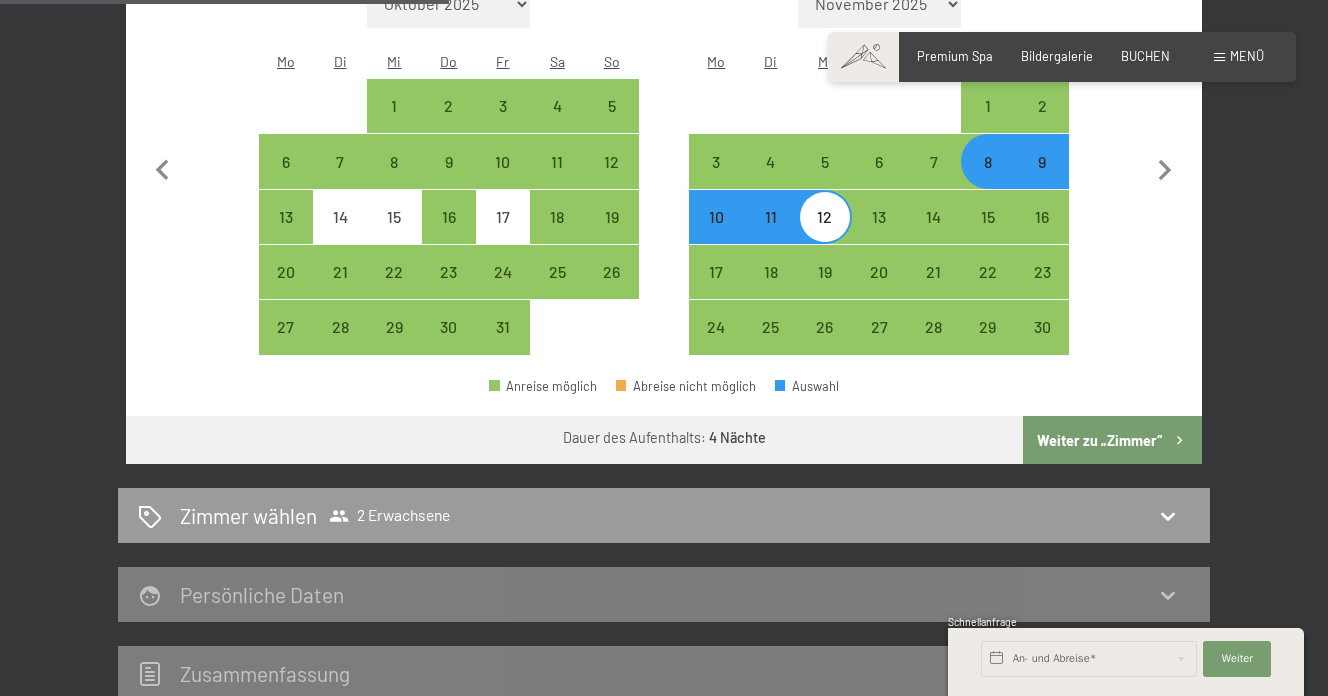 scroll, scrollTop: 609, scrollLeft: 0, axis: vertical 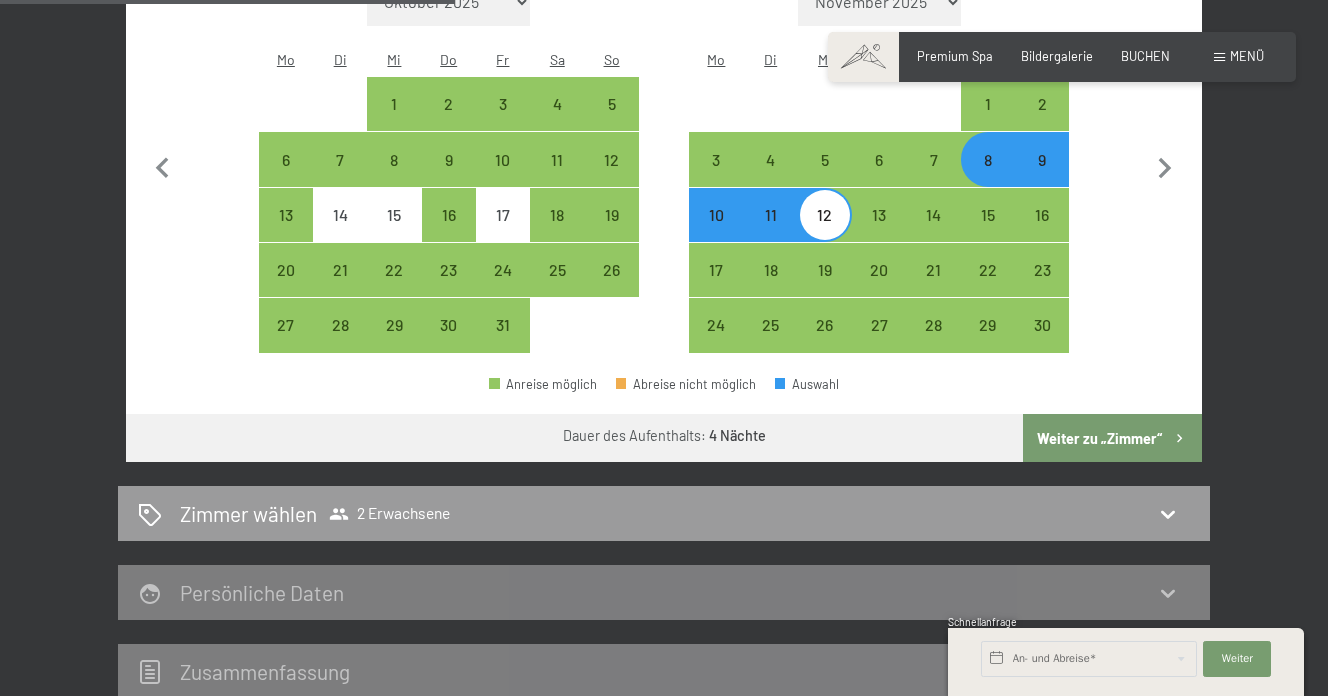 click on "Weiter zu „Zimmer“" at bounding box center (1112, 438) 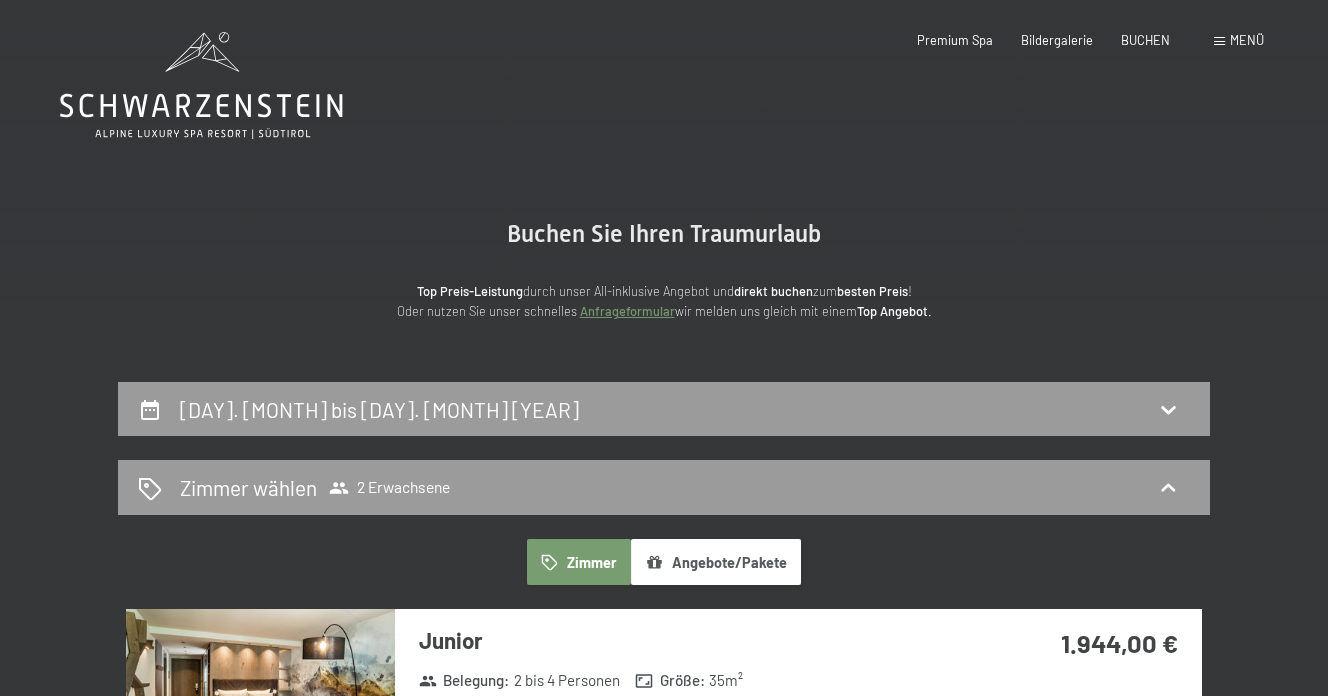 scroll, scrollTop: 0, scrollLeft: 0, axis: both 